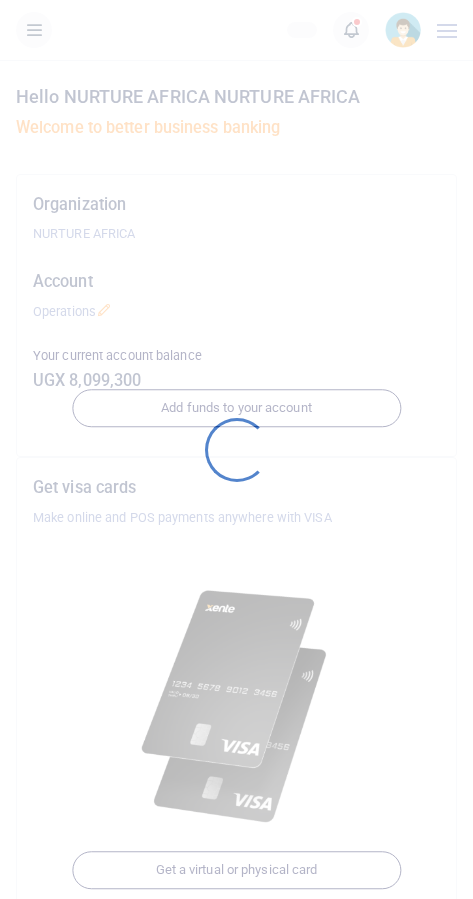 scroll, scrollTop: 0, scrollLeft: 0, axis: both 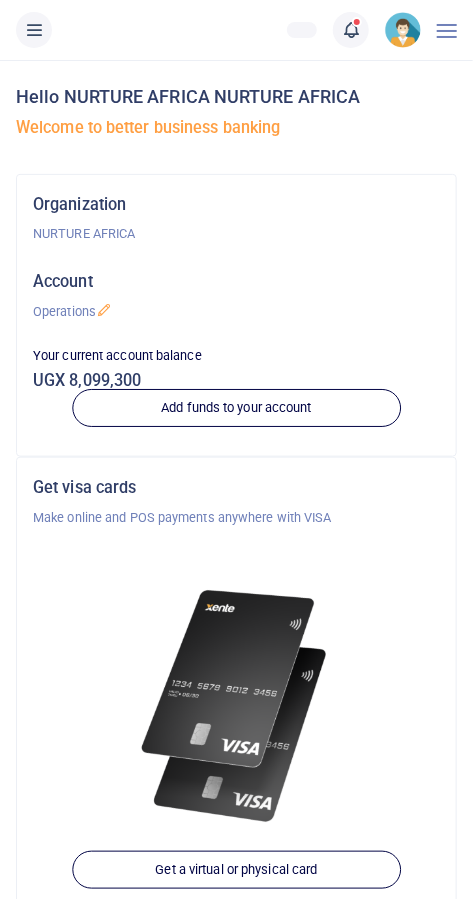 click at bounding box center [351, 30] 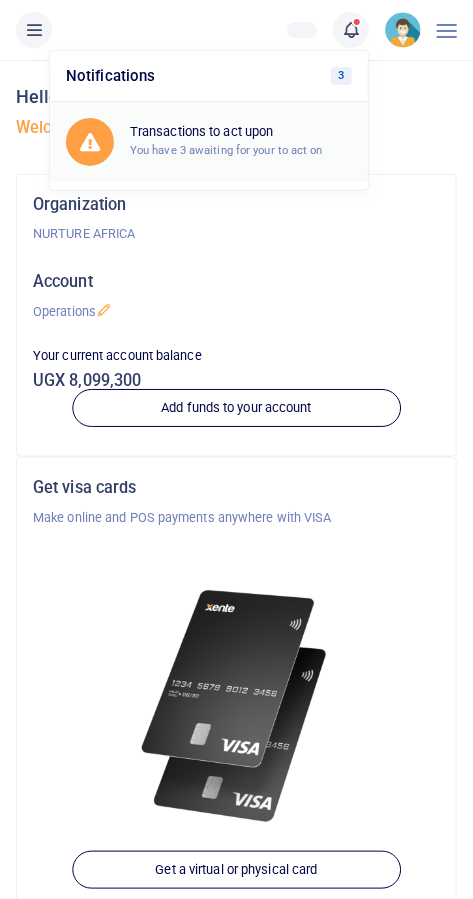 click on "Transactions to act upon" at bounding box center (241, 132) 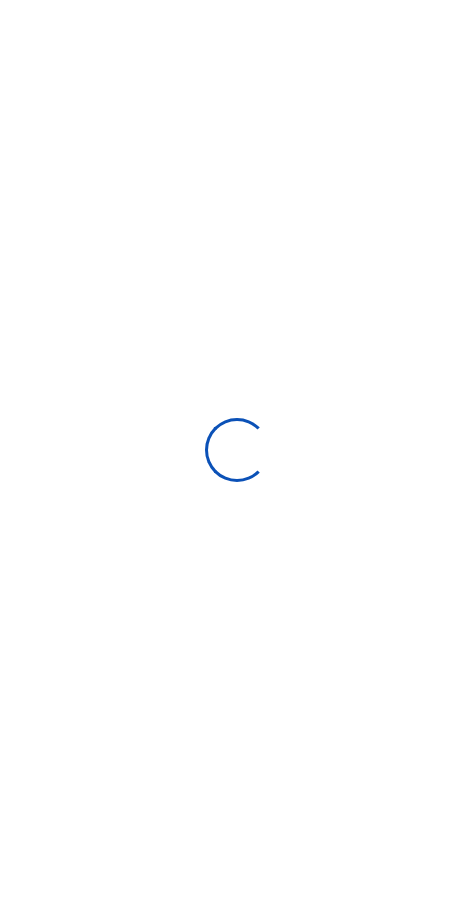 scroll, scrollTop: 0, scrollLeft: 0, axis: both 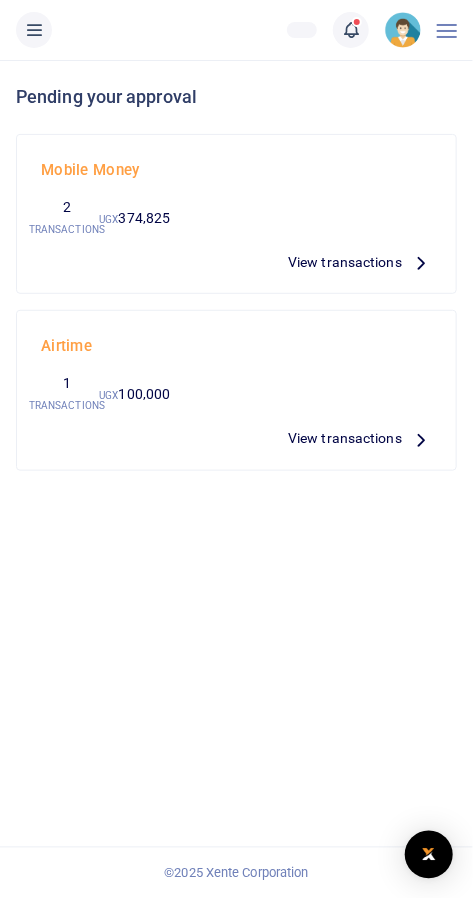 click on "View transactions" at bounding box center [345, 262] 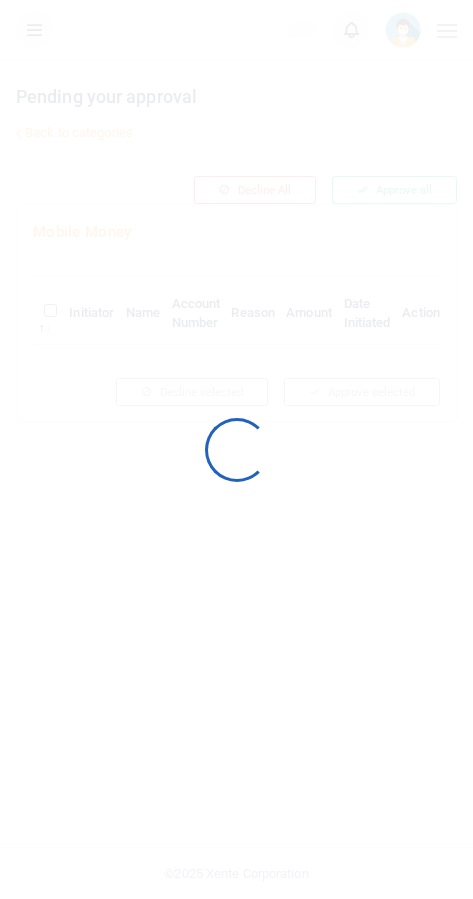 scroll, scrollTop: 0, scrollLeft: 0, axis: both 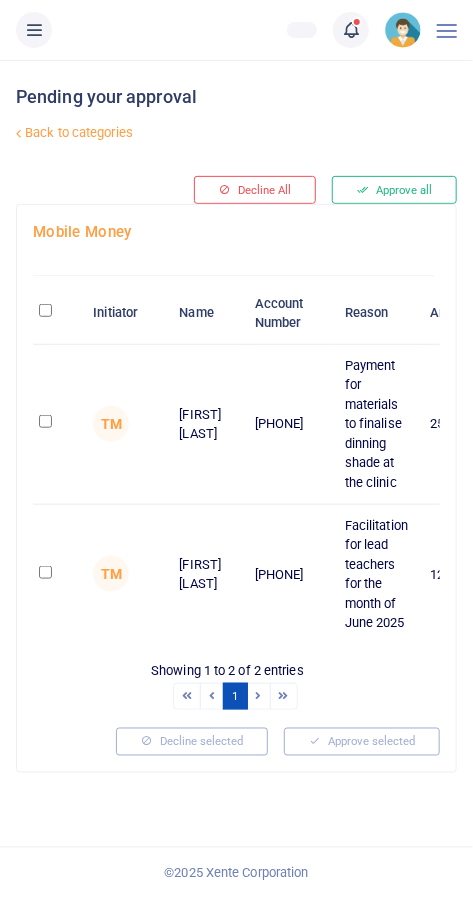 click at bounding box center [55, 425] 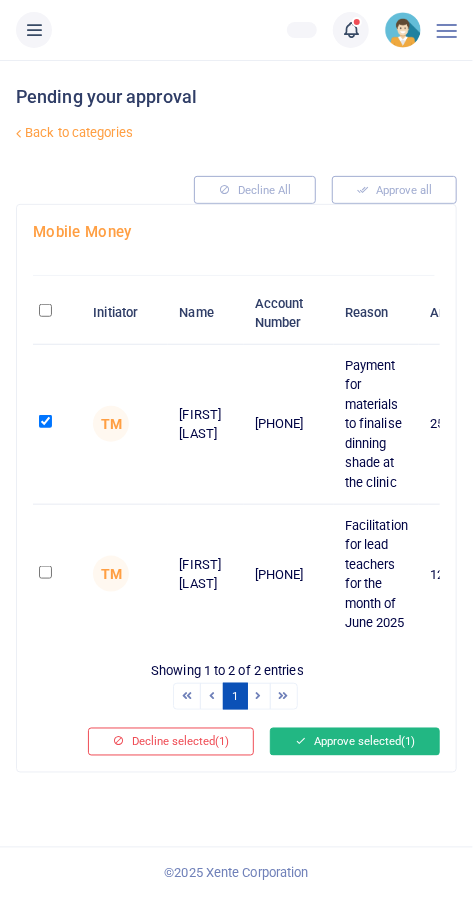 click on "Approve selected  (1)" at bounding box center (355, 742) 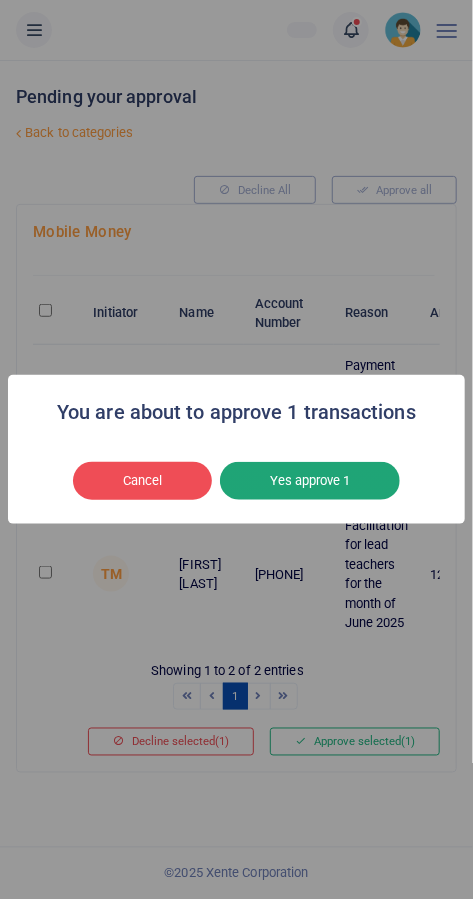 click on "Yes approve 1" at bounding box center [310, 481] 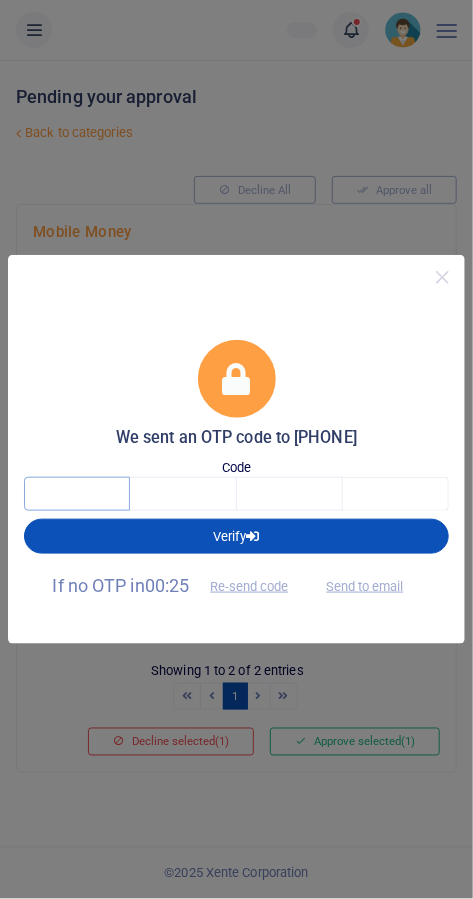 click at bounding box center (77, 494) 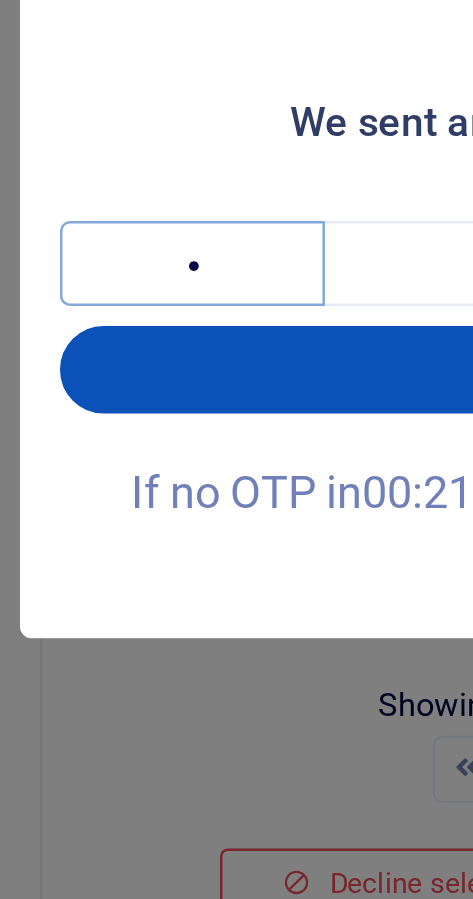 type on "5" 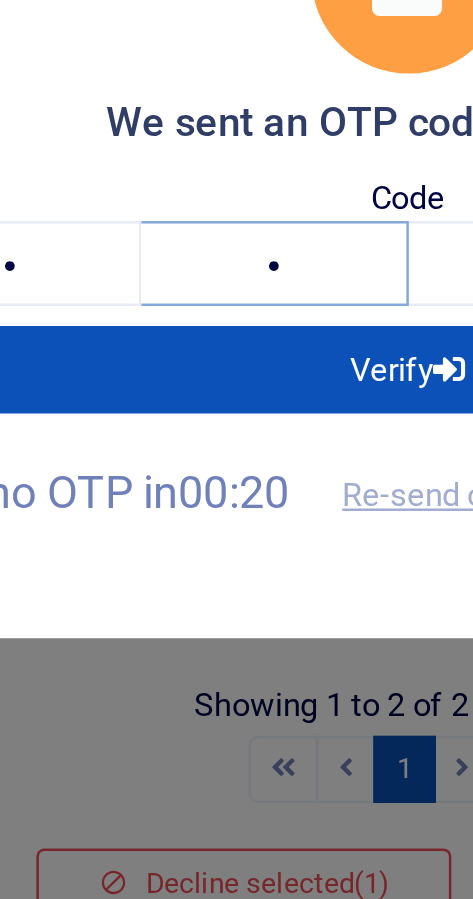 type on "9" 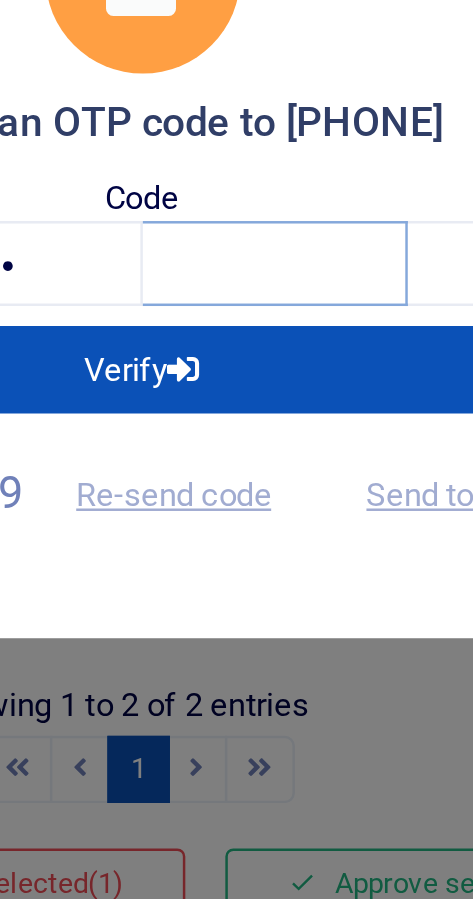 type on "3" 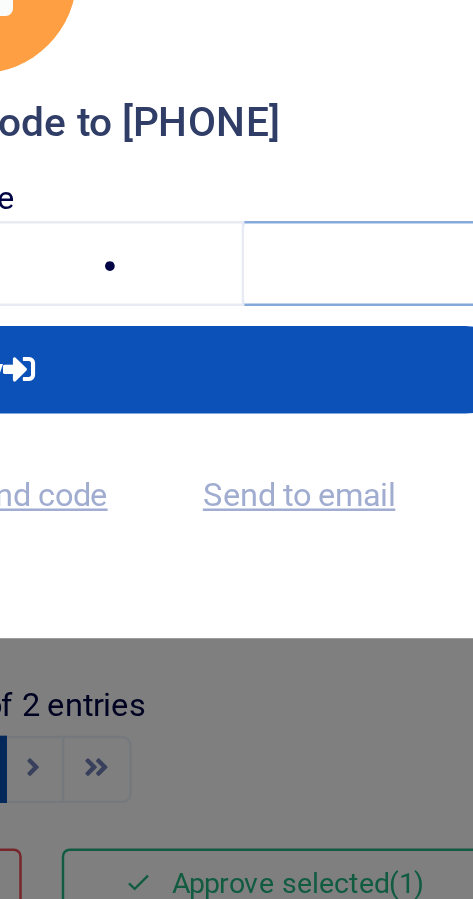 scroll, scrollTop: 0, scrollLeft: 0, axis: both 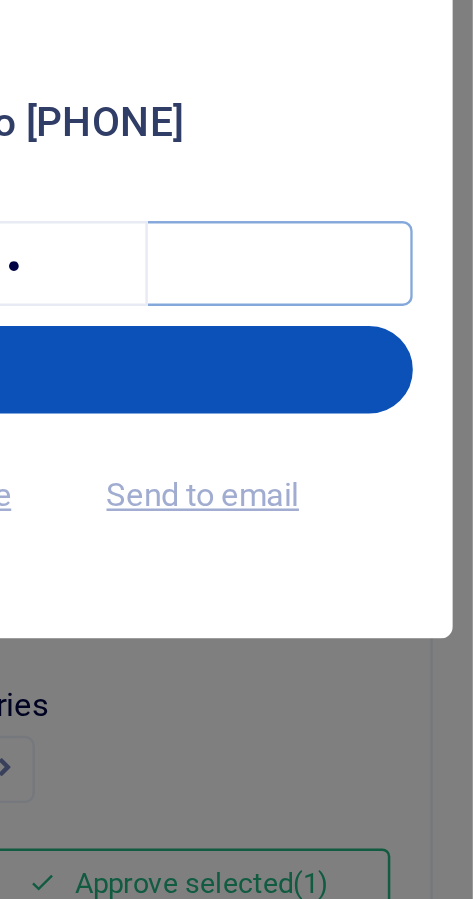 type on "9" 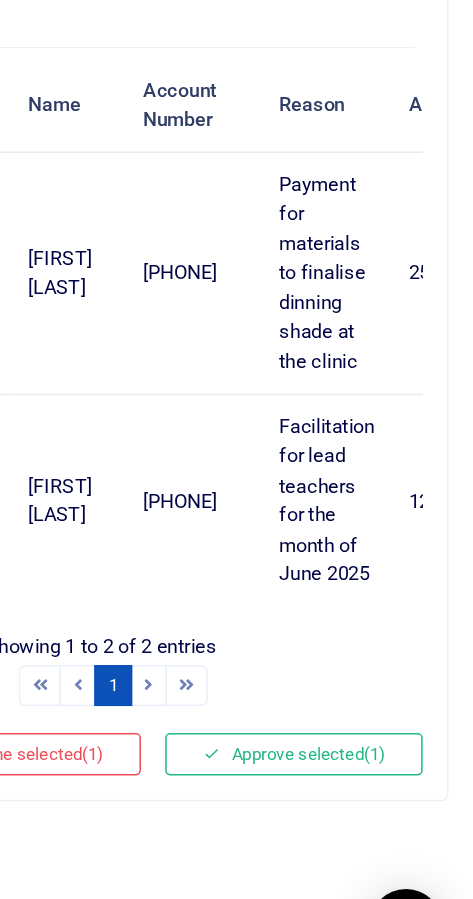 scroll, scrollTop: 0, scrollLeft: 0, axis: both 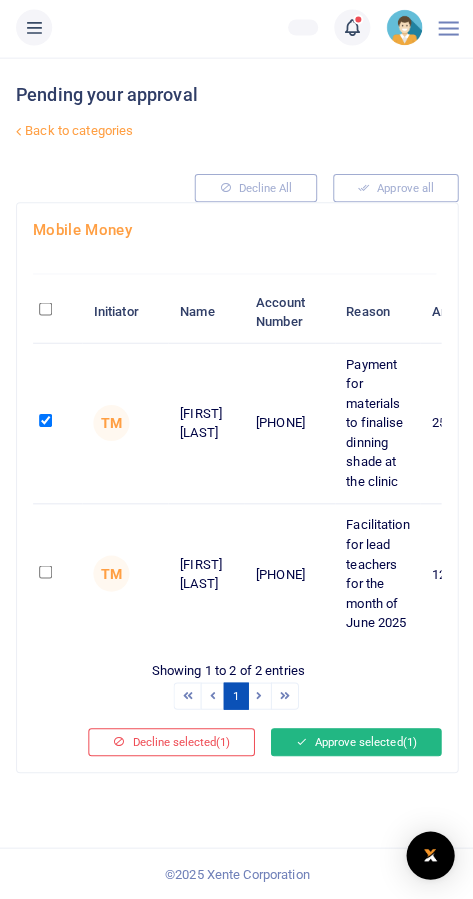 click on "Approve selected  (1)" at bounding box center (355, 742) 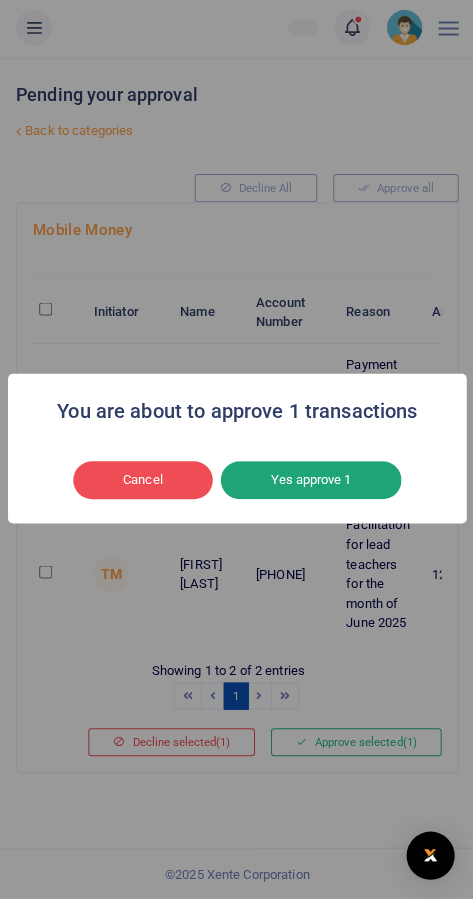click on "Yes approve 1" at bounding box center (310, 481) 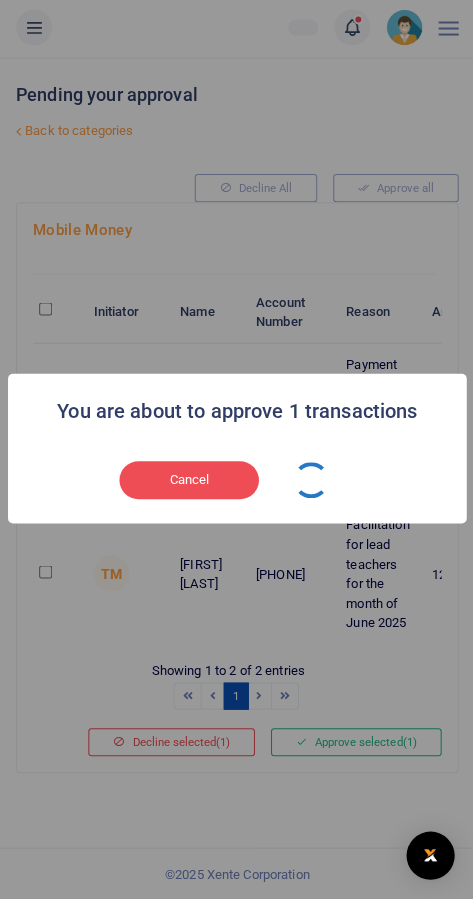 type 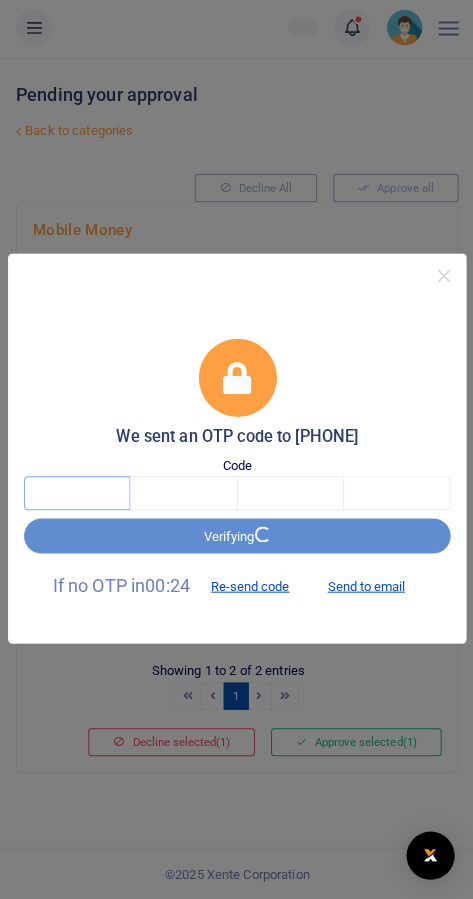 click at bounding box center (77, 494) 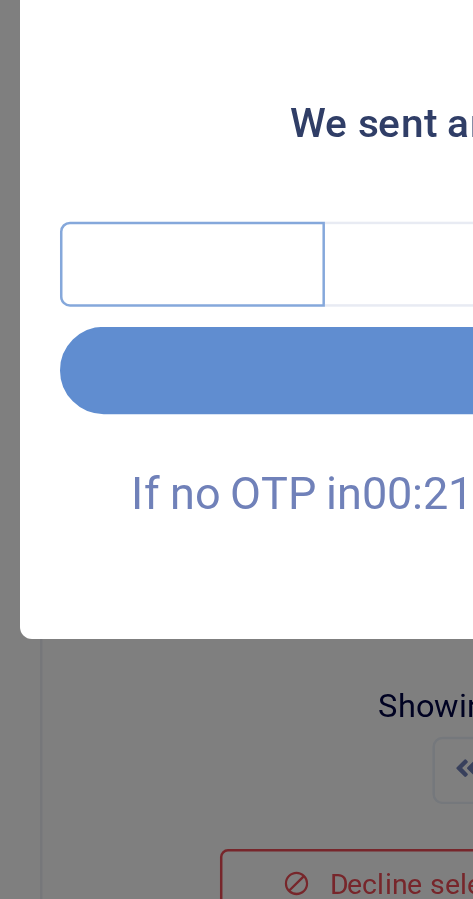 scroll, scrollTop: 0, scrollLeft: 0, axis: both 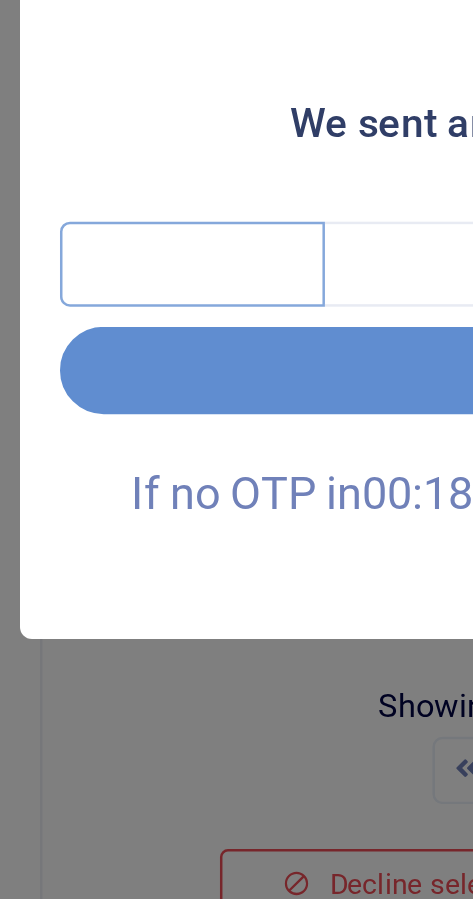 click at bounding box center (77, 494) 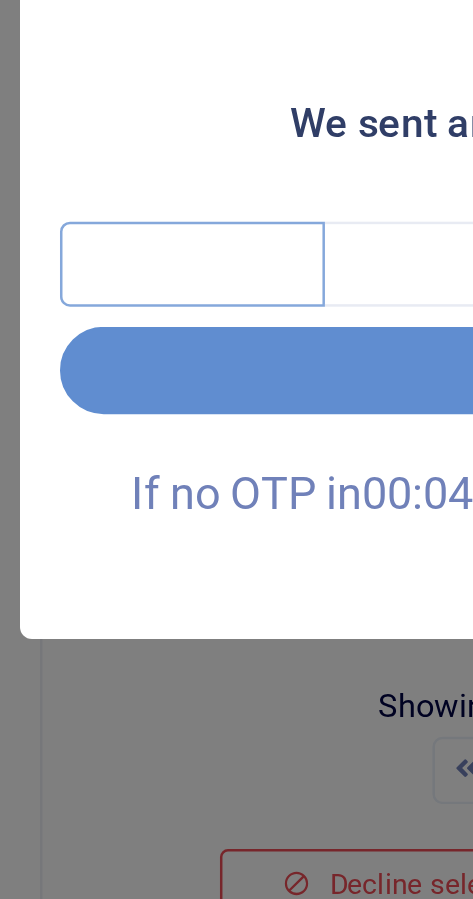 click at bounding box center [77, 494] 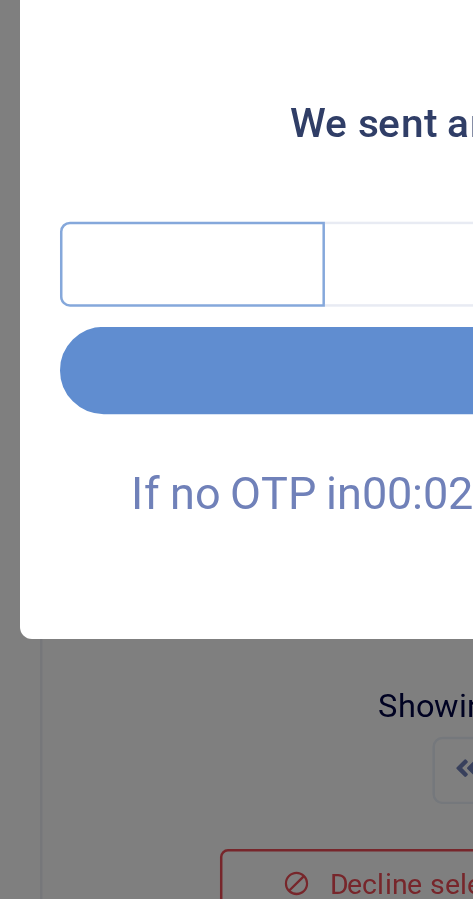 click at bounding box center (77, 494) 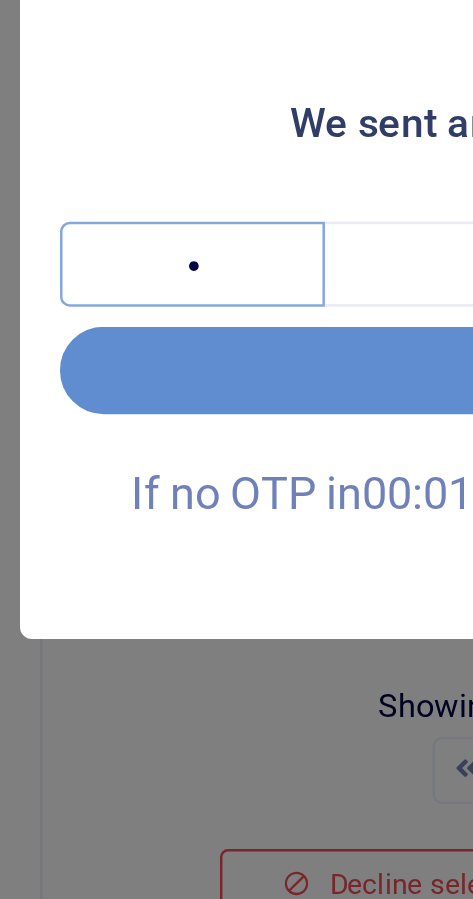 type on "7" 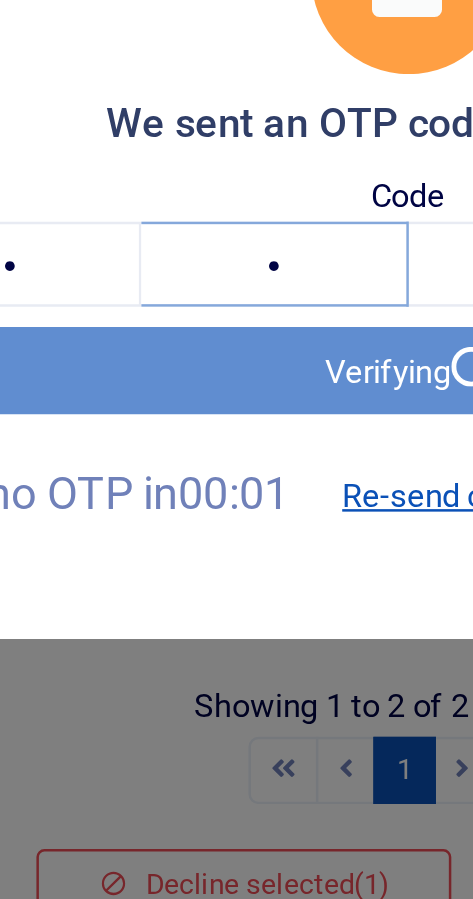 type on "0" 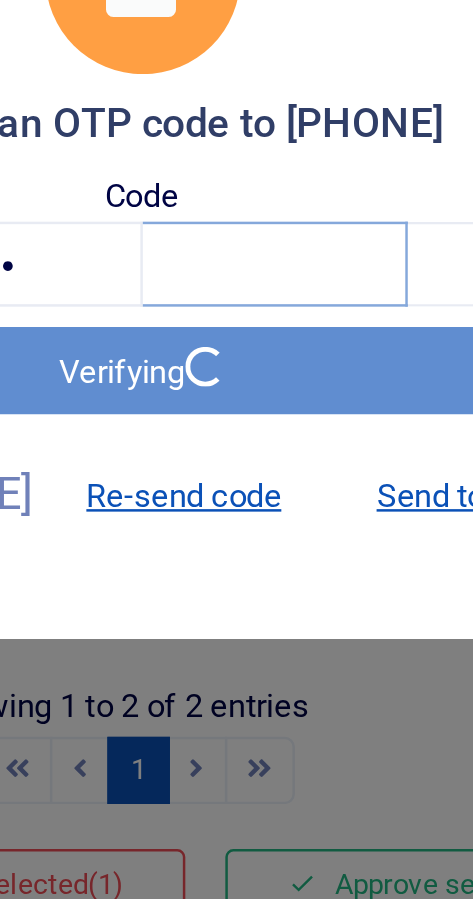 type on "7" 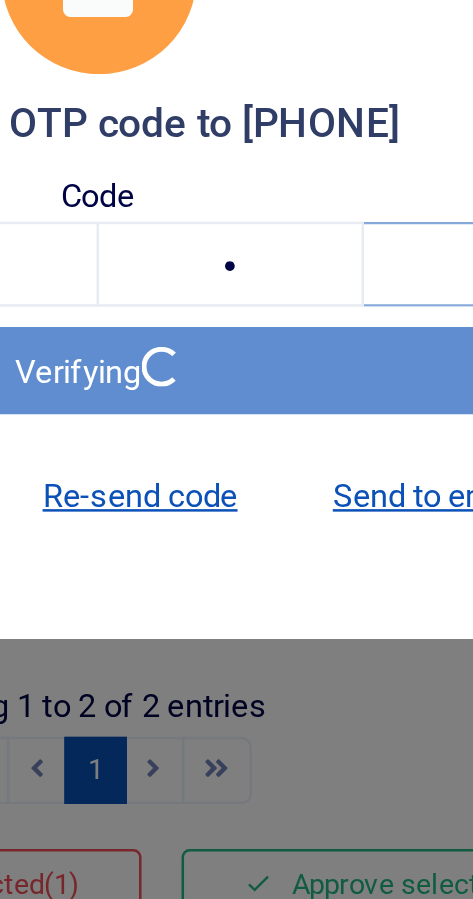 scroll, scrollTop: 0, scrollLeft: 0, axis: both 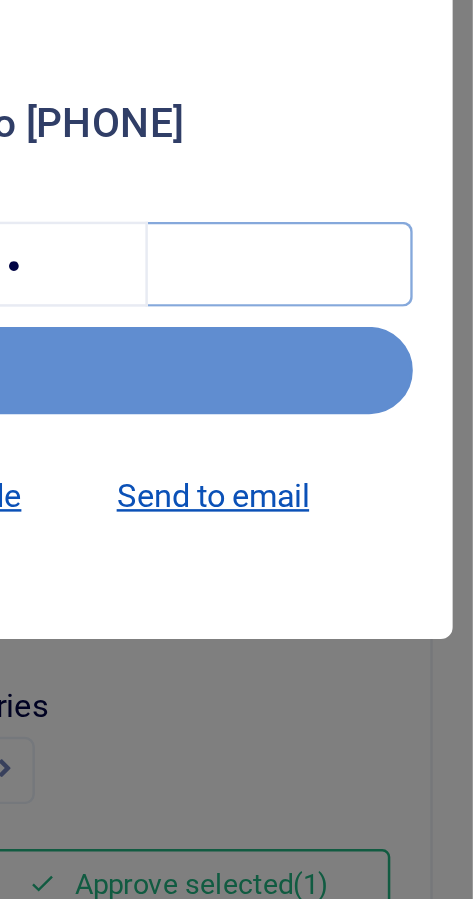 type on "1" 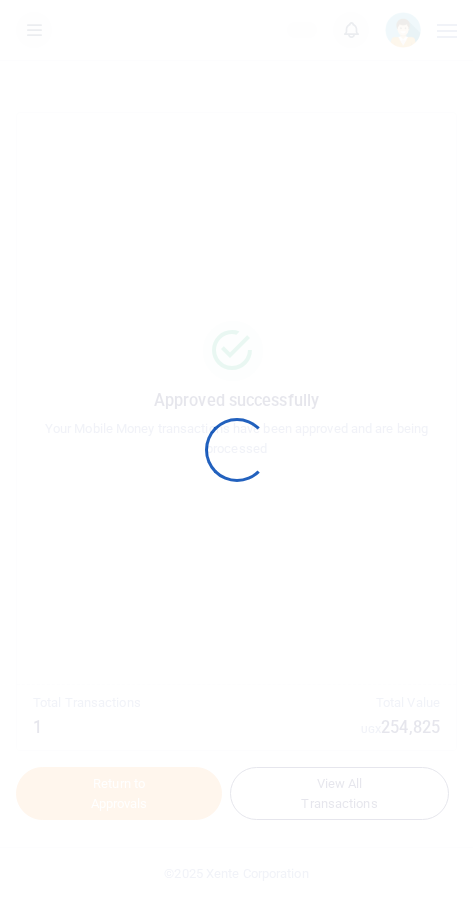 scroll, scrollTop: 0, scrollLeft: 0, axis: both 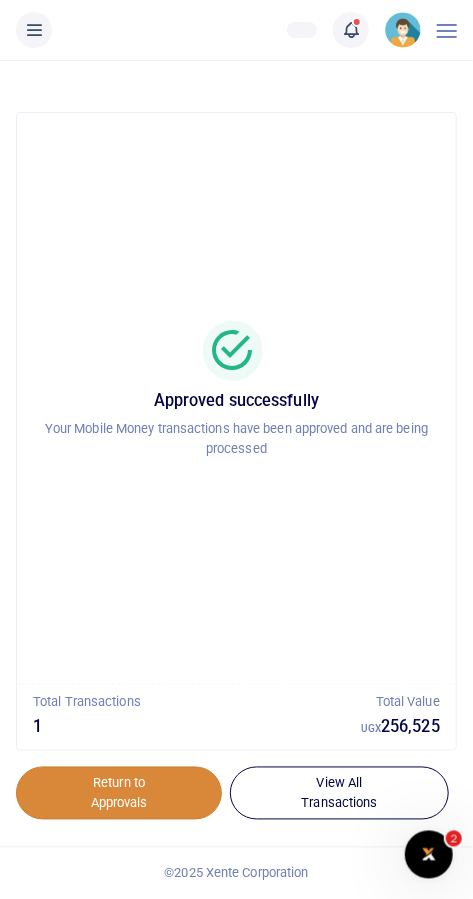 click on "Return to Approvals" at bounding box center [119, 794] 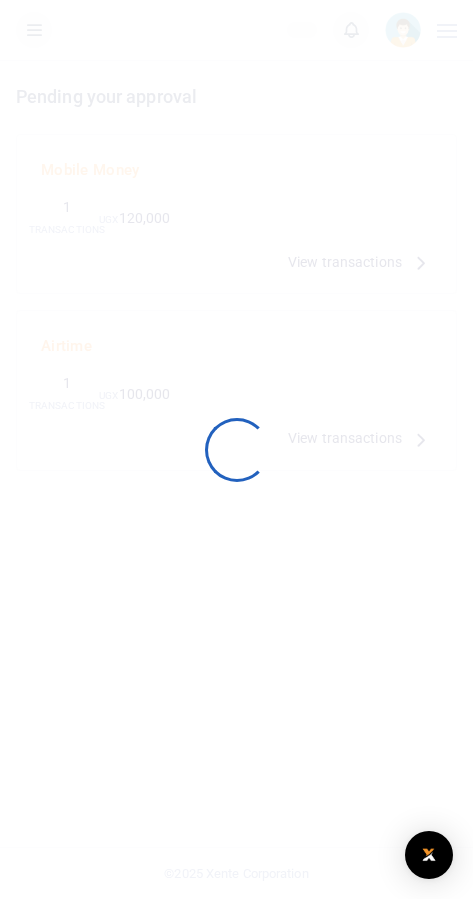 scroll, scrollTop: 0, scrollLeft: 0, axis: both 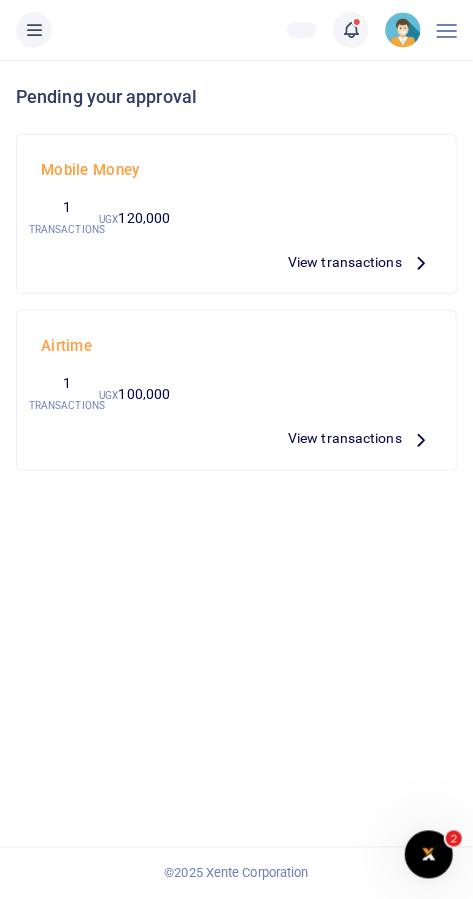 click on "View transactions" at bounding box center (345, 262) 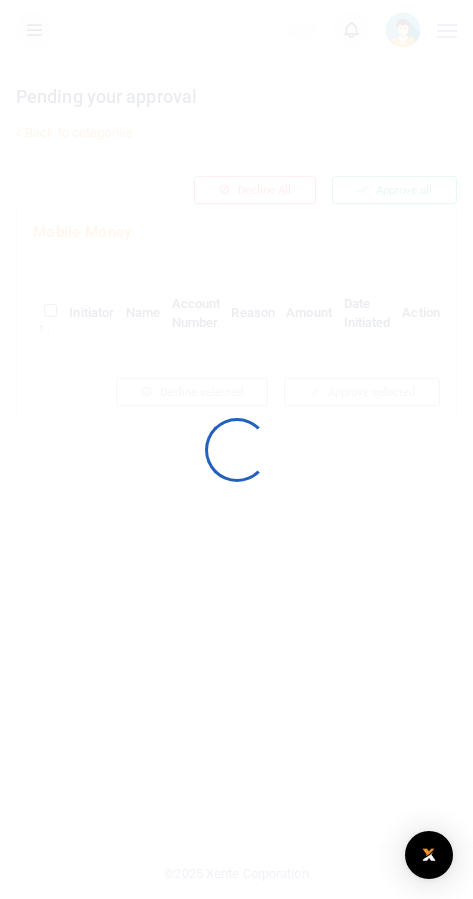 scroll, scrollTop: 0, scrollLeft: 0, axis: both 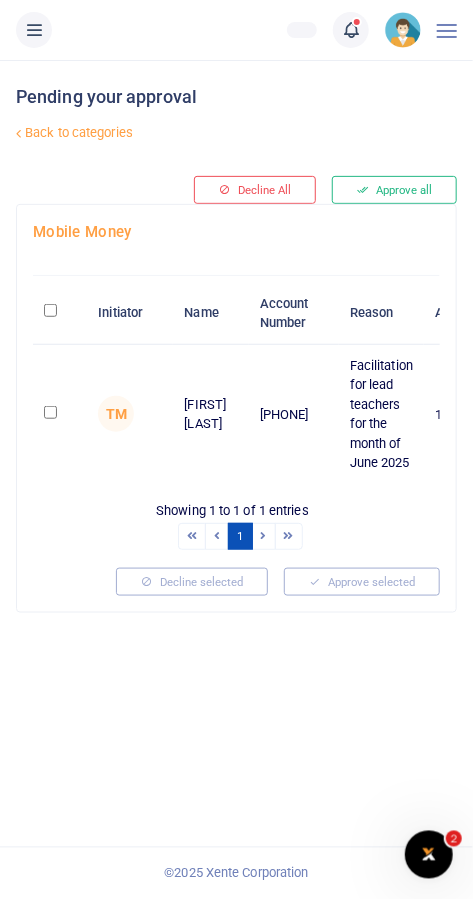 click at bounding box center [50, 412] 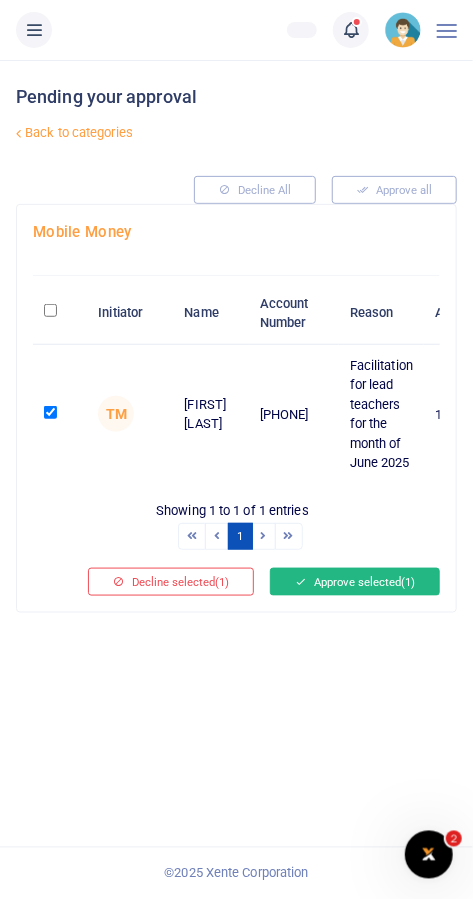 click on "Approve selected  (1)" at bounding box center (355, 582) 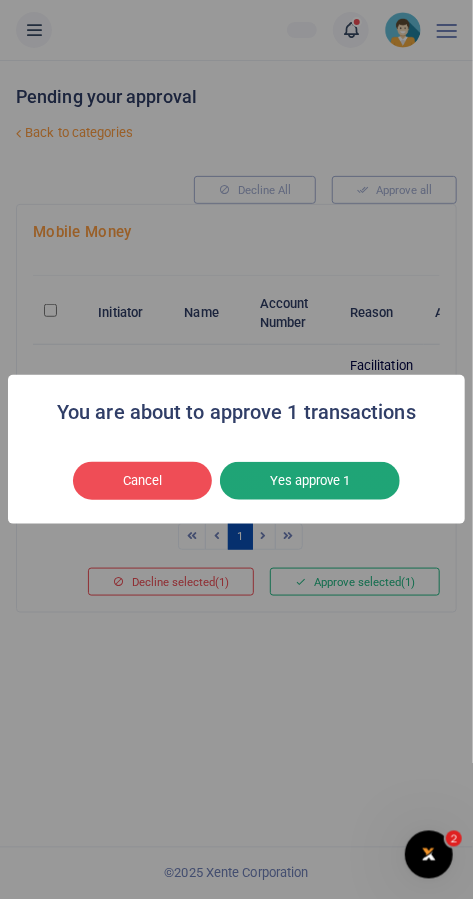 click on "Yes approve 1" at bounding box center (310, 481) 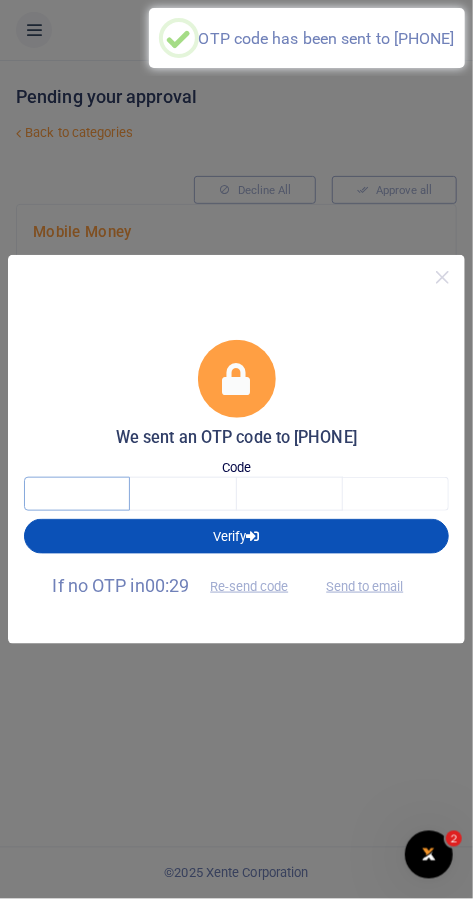 click at bounding box center [77, 494] 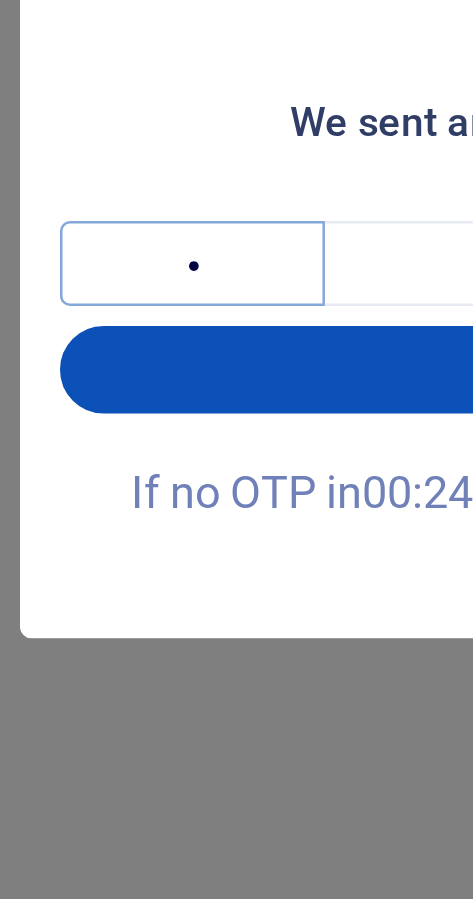 type on "1" 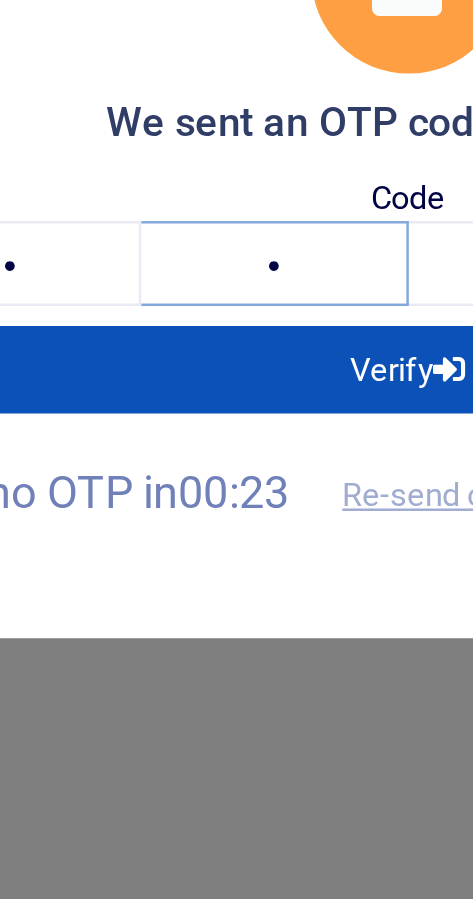 type on "9" 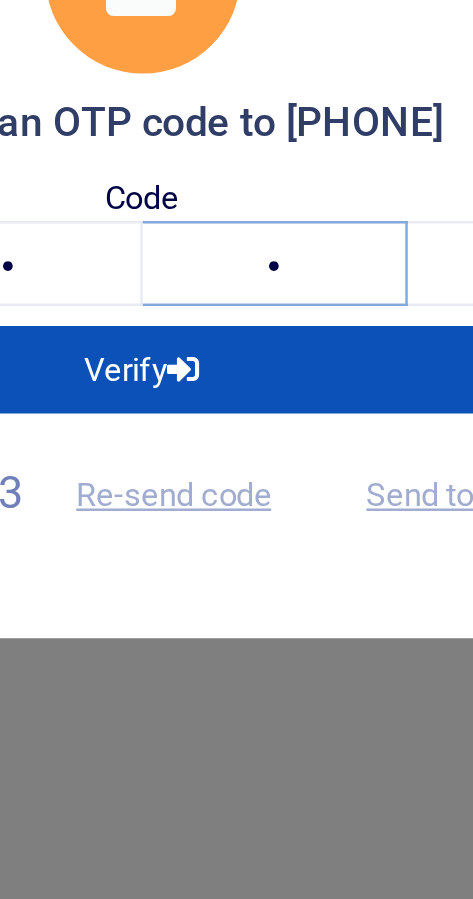 type on "0" 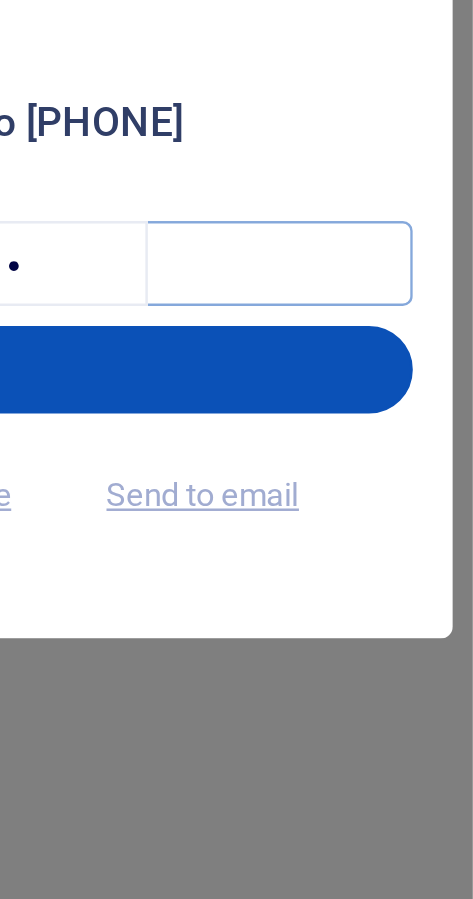 type on "2" 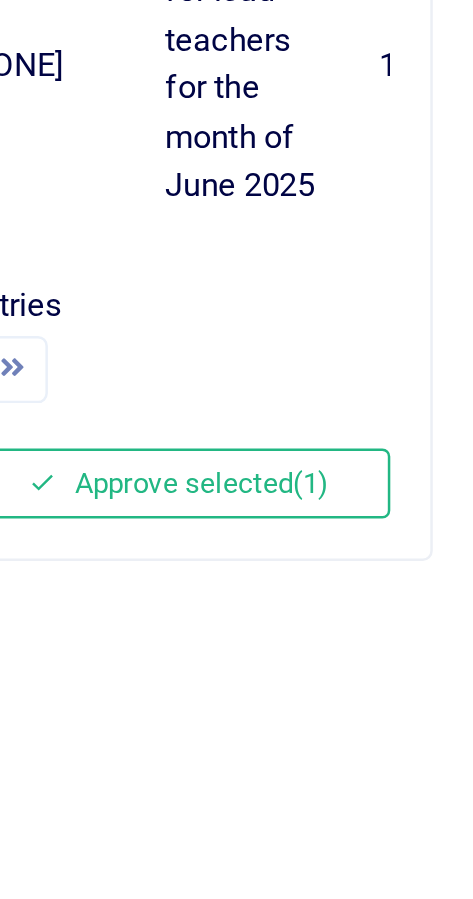scroll, scrollTop: 0, scrollLeft: 0, axis: both 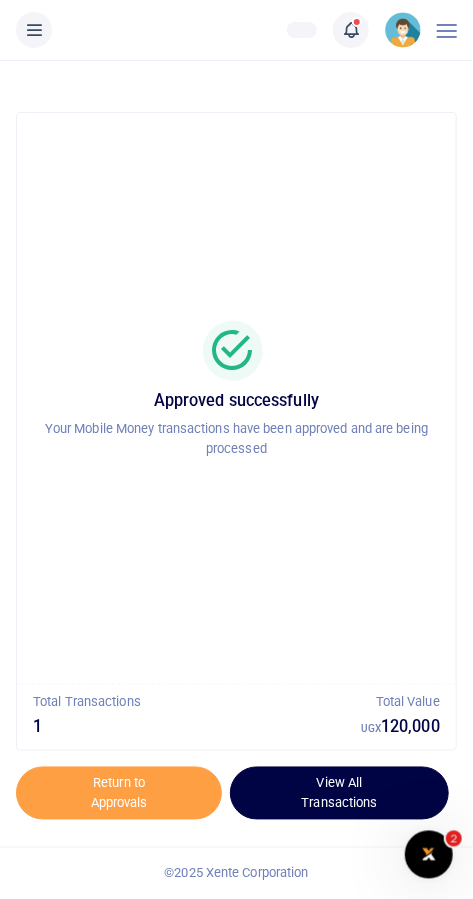 click on "View All Transactions" at bounding box center (339, 794) 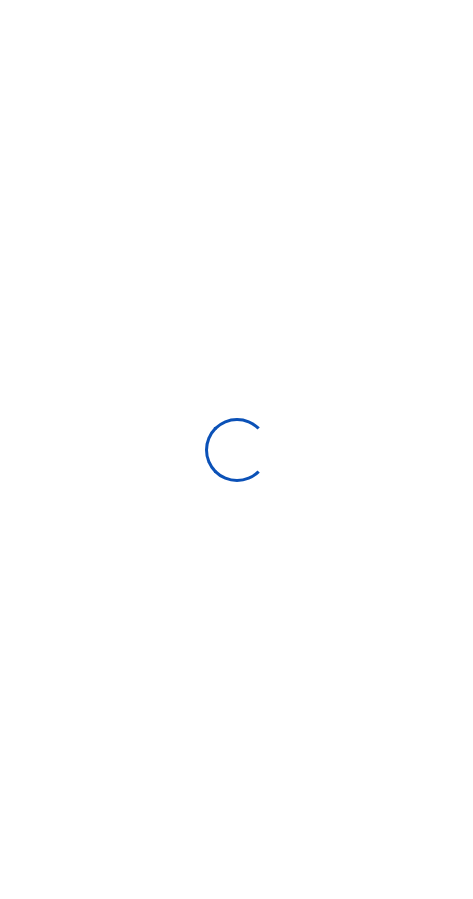 scroll, scrollTop: 0, scrollLeft: 0, axis: both 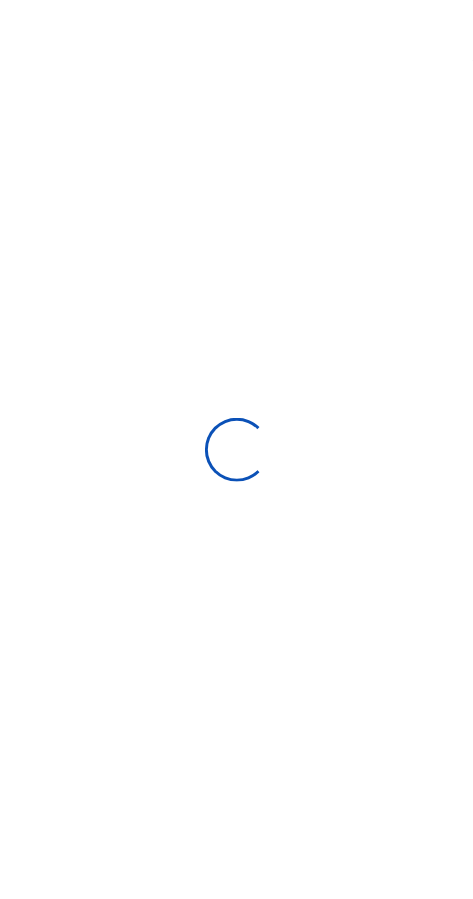 select 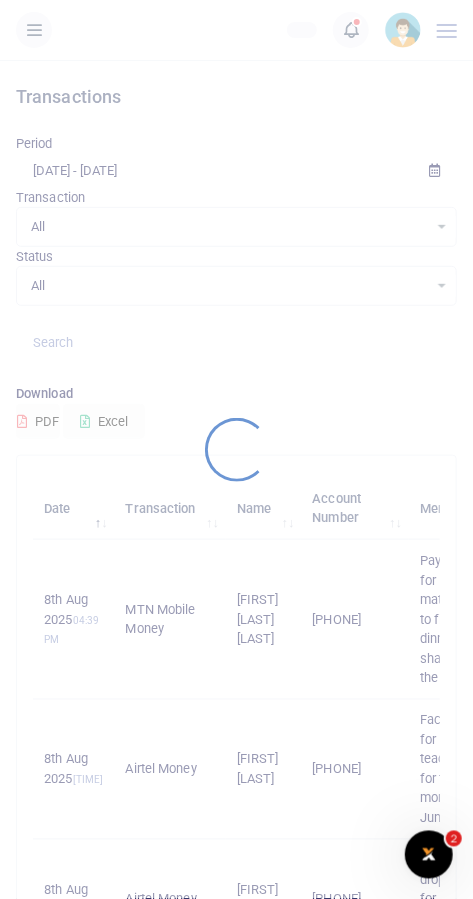 scroll, scrollTop: 0, scrollLeft: 0, axis: both 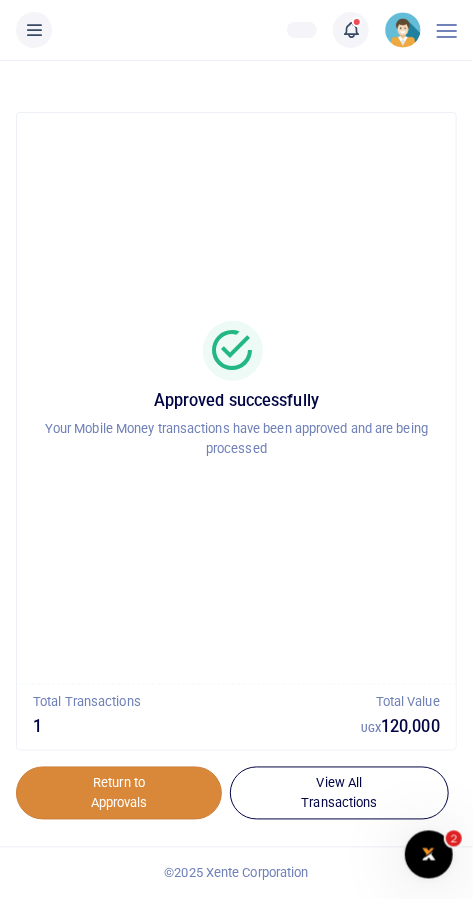 click on "Return to Approvals" at bounding box center (119, 794) 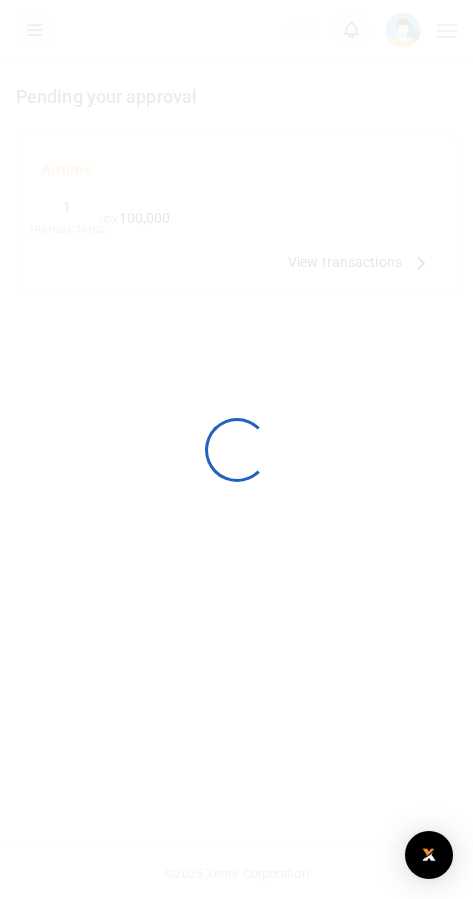 scroll, scrollTop: 0, scrollLeft: 0, axis: both 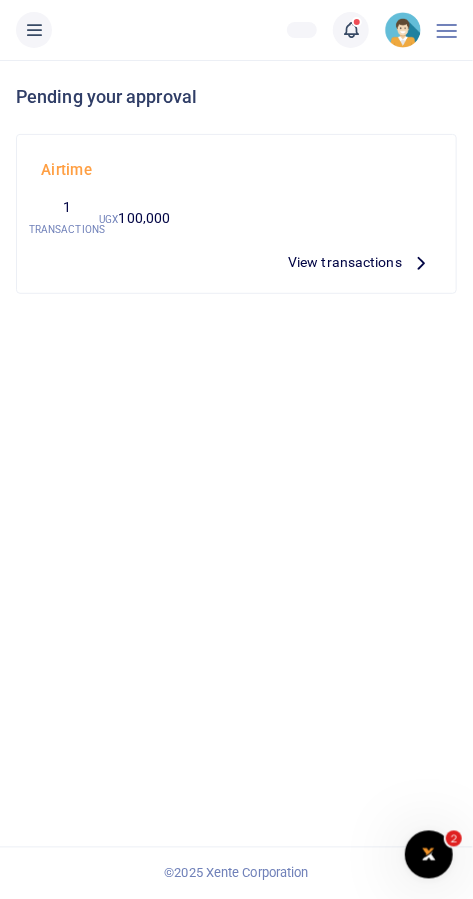 click at bounding box center [236, 449] 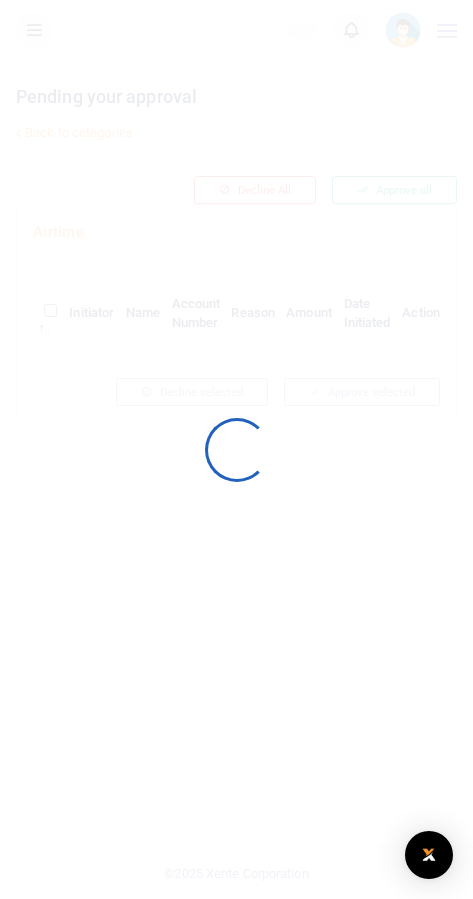 scroll, scrollTop: 0, scrollLeft: 0, axis: both 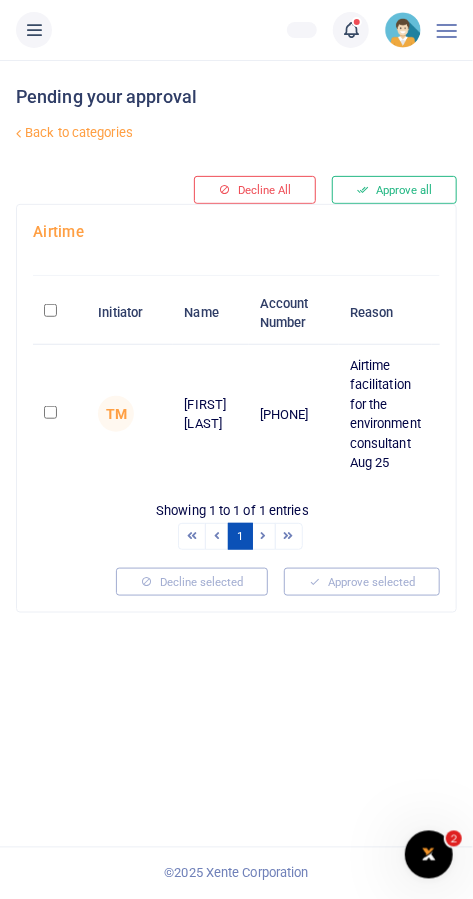 click at bounding box center (50, 412) 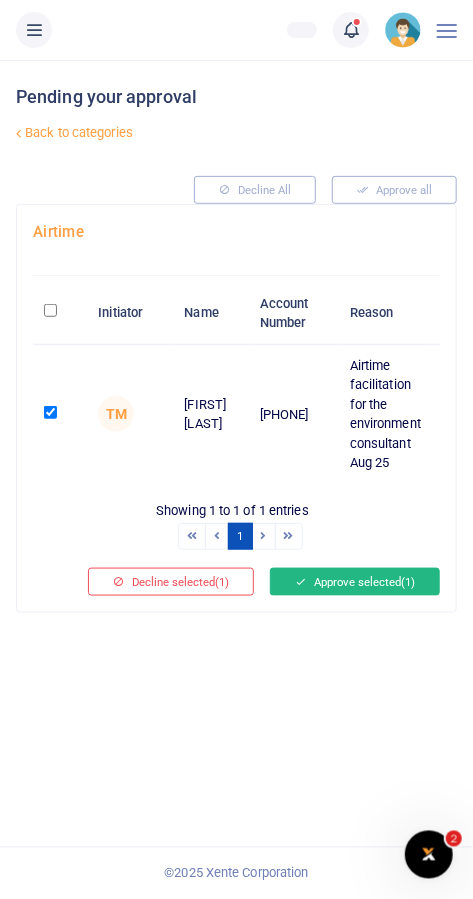 click on "Approve selected  (1)" at bounding box center (355, 582) 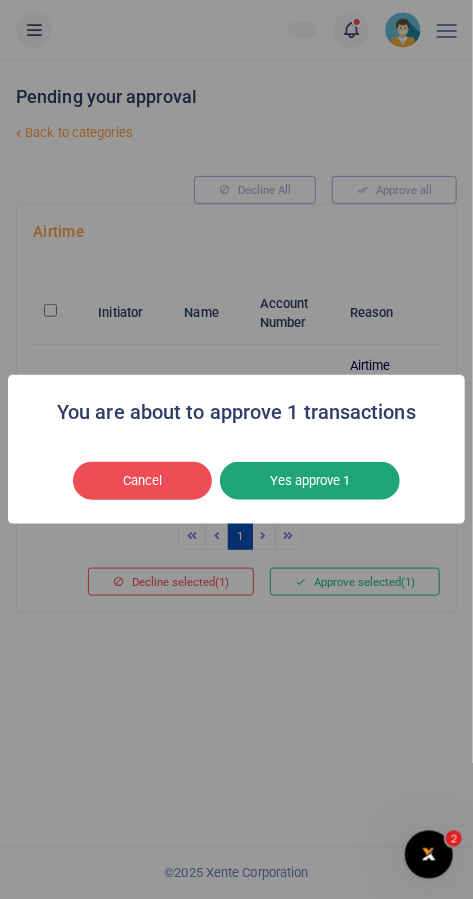 click on "Yes approve 1" at bounding box center (310, 481) 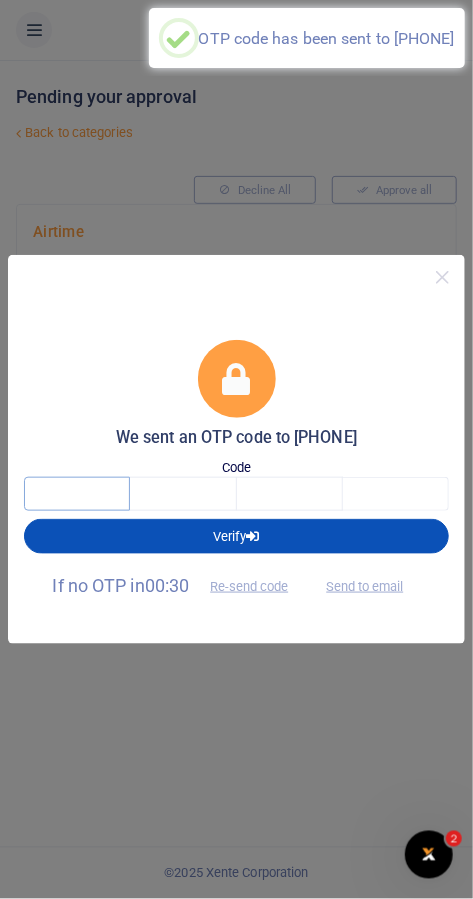 click at bounding box center (77, 494) 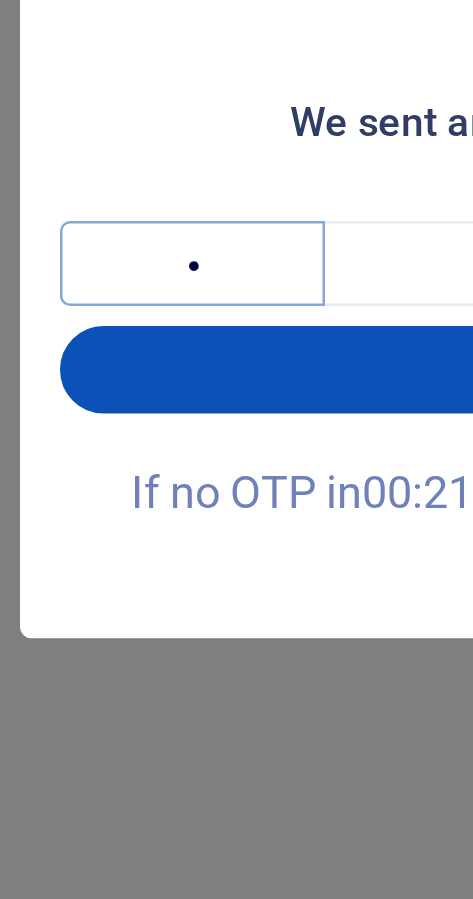 type on "4" 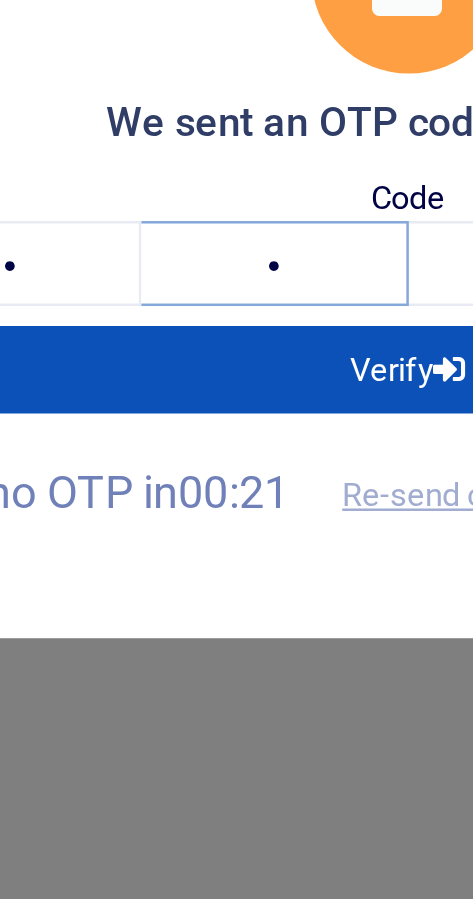 type on "0" 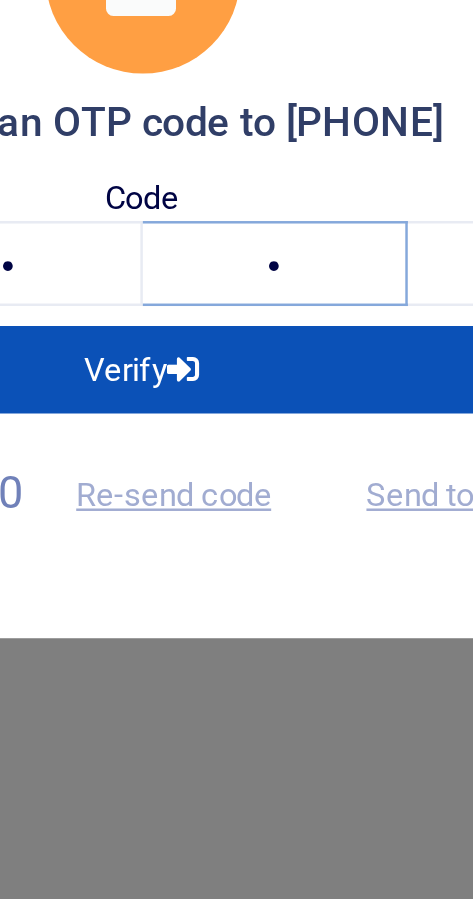 type on "7" 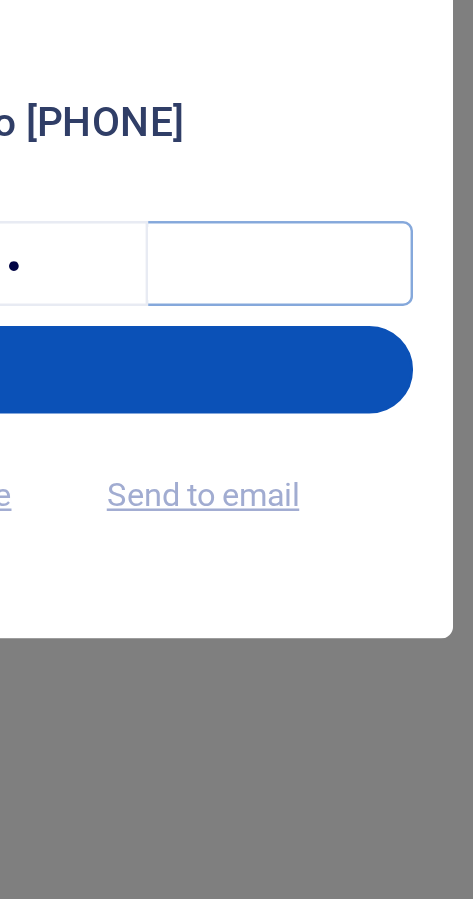 type on "5" 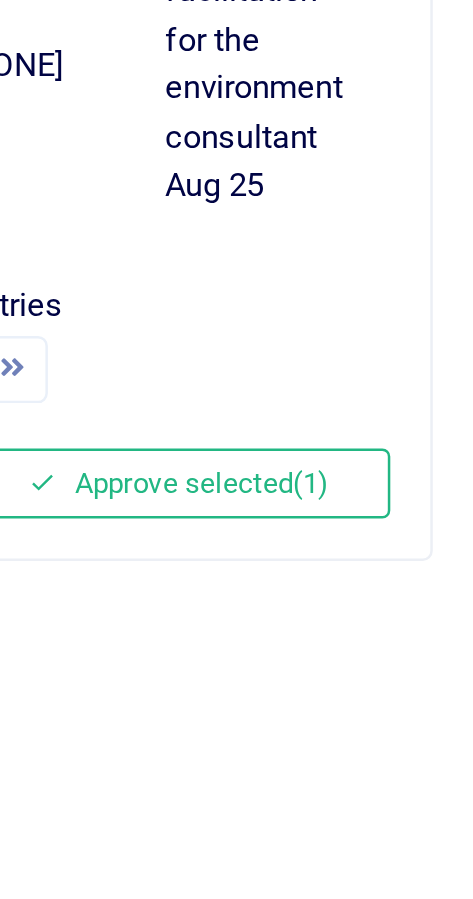 scroll, scrollTop: 0, scrollLeft: 0, axis: both 